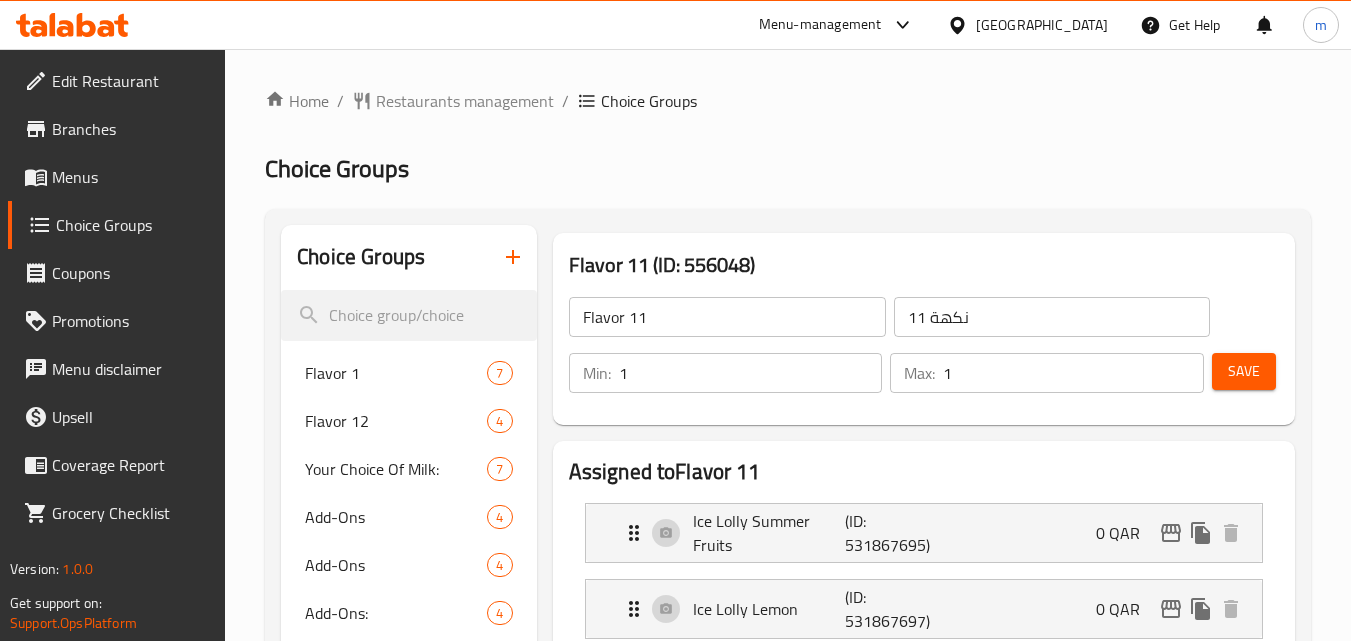 scroll, scrollTop: 0, scrollLeft: 0, axis: both 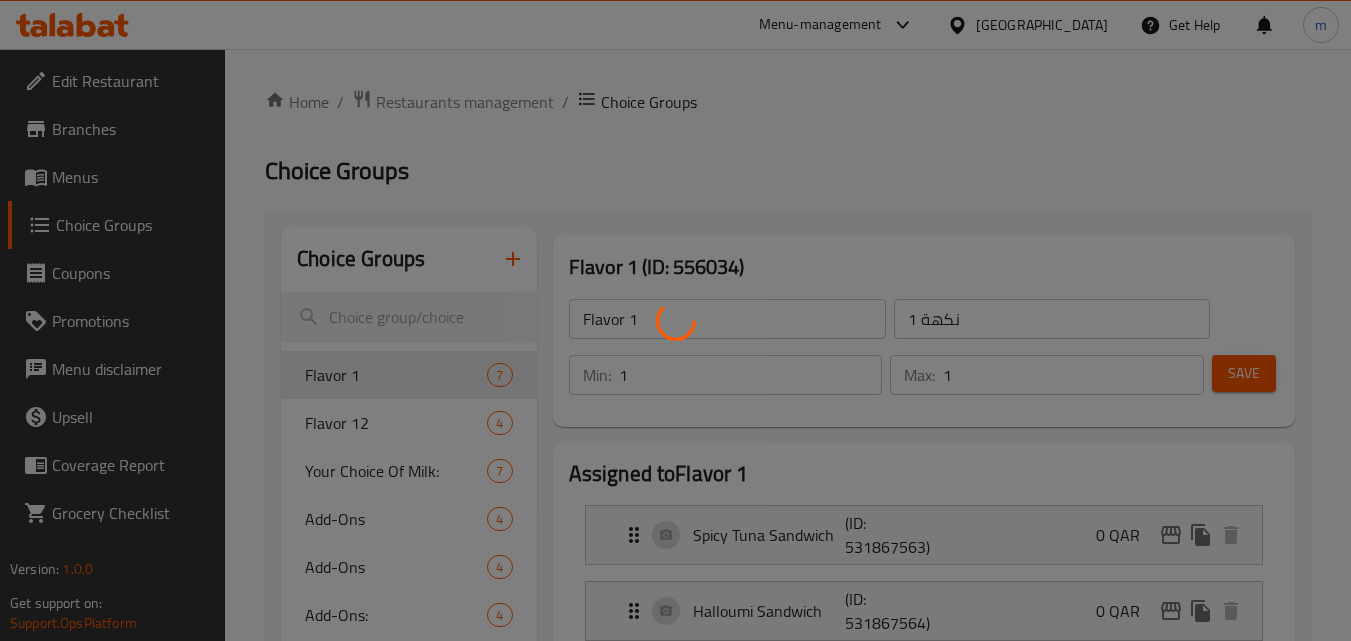 click at bounding box center (675, 320) 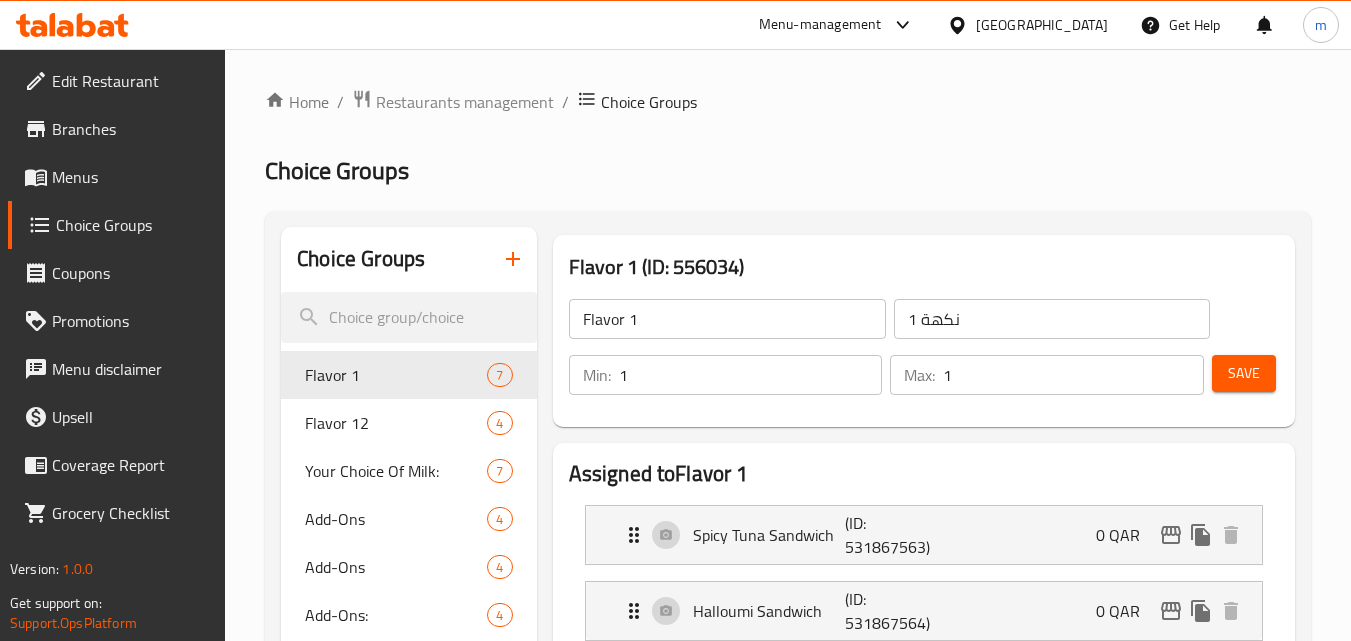 click 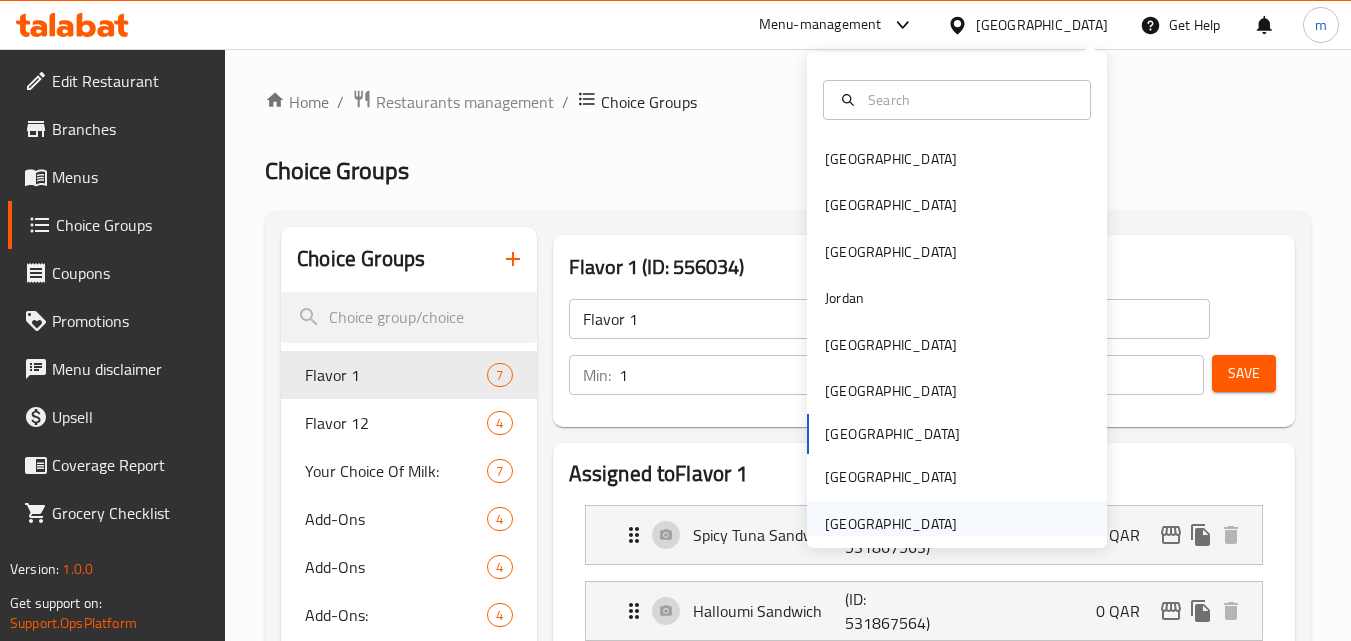 click on "[GEOGRAPHIC_DATA]" at bounding box center [891, 524] 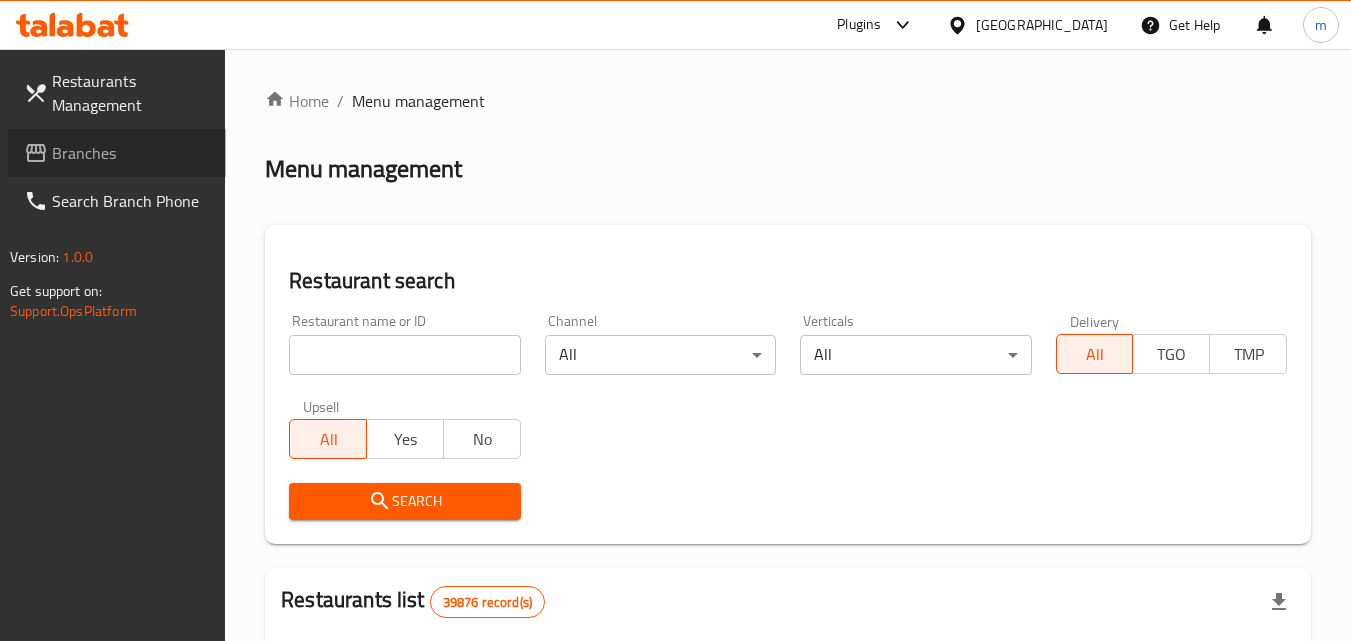click on "Branches" at bounding box center [131, 153] 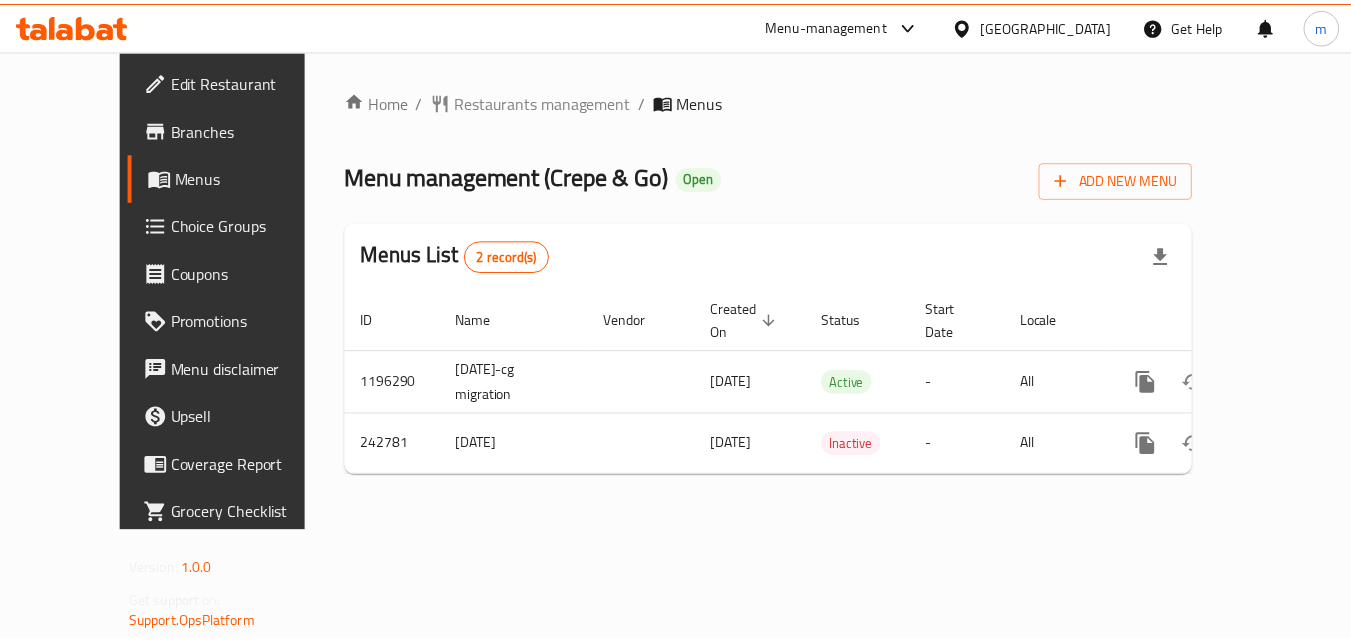 scroll, scrollTop: 0, scrollLeft: 0, axis: both 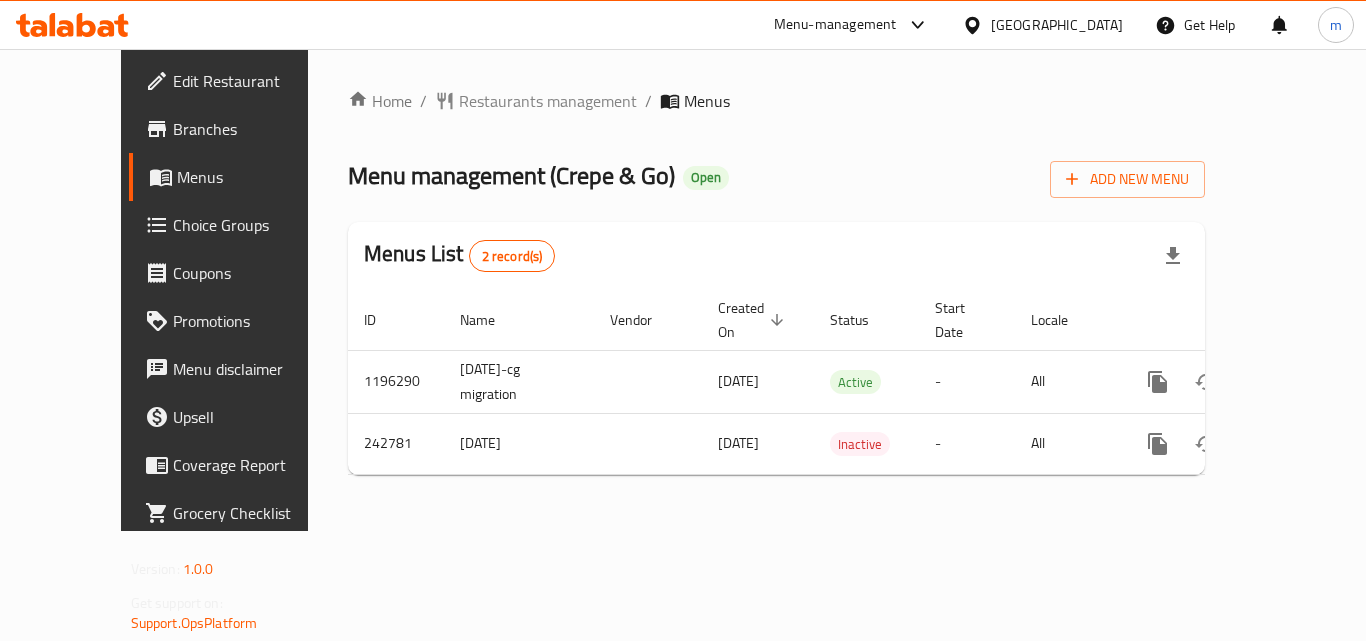 click 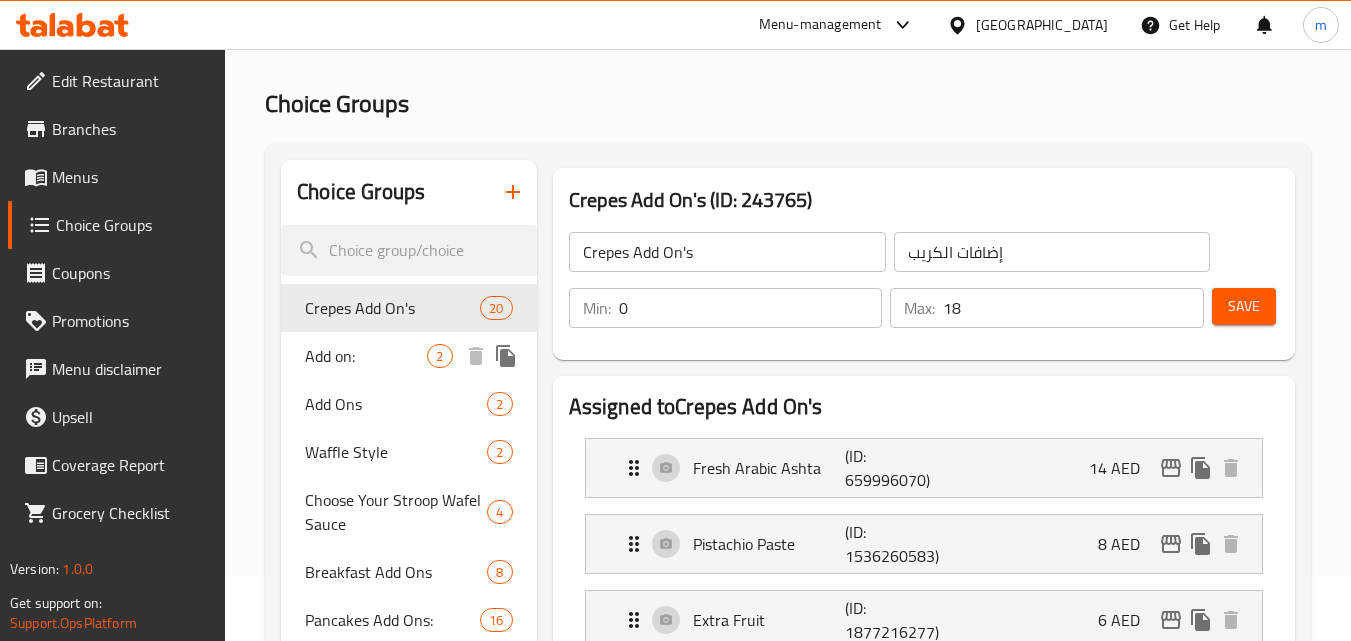 scroll, scrollTop: 100, scrollLeft: 0, axis: vertical 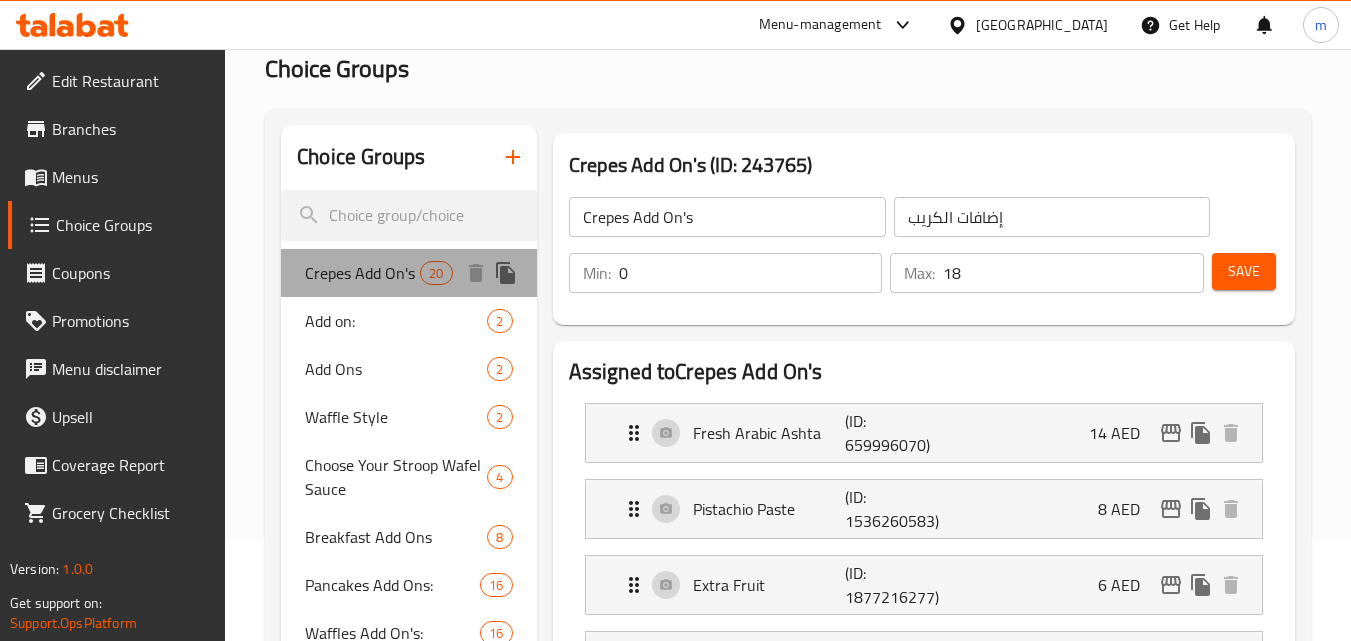 click on "Crepes Add On's" at bounding box center (362, 273) 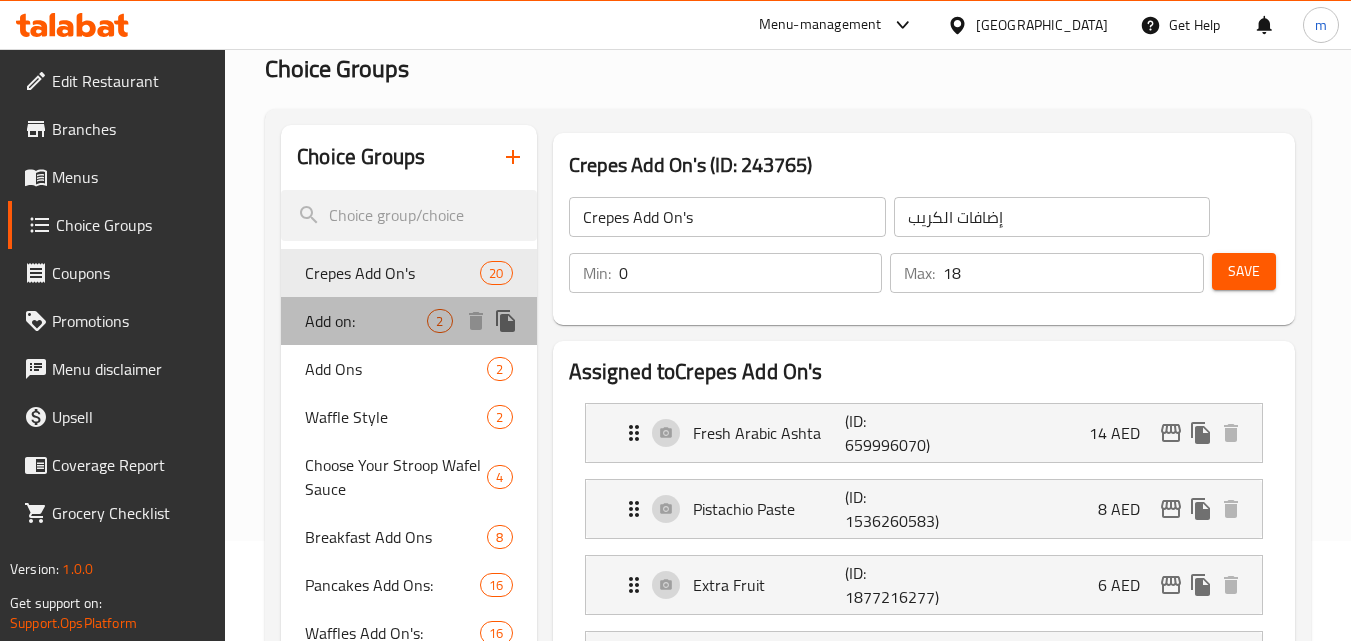 click on "Add on:" at bounding box center (366, 321) 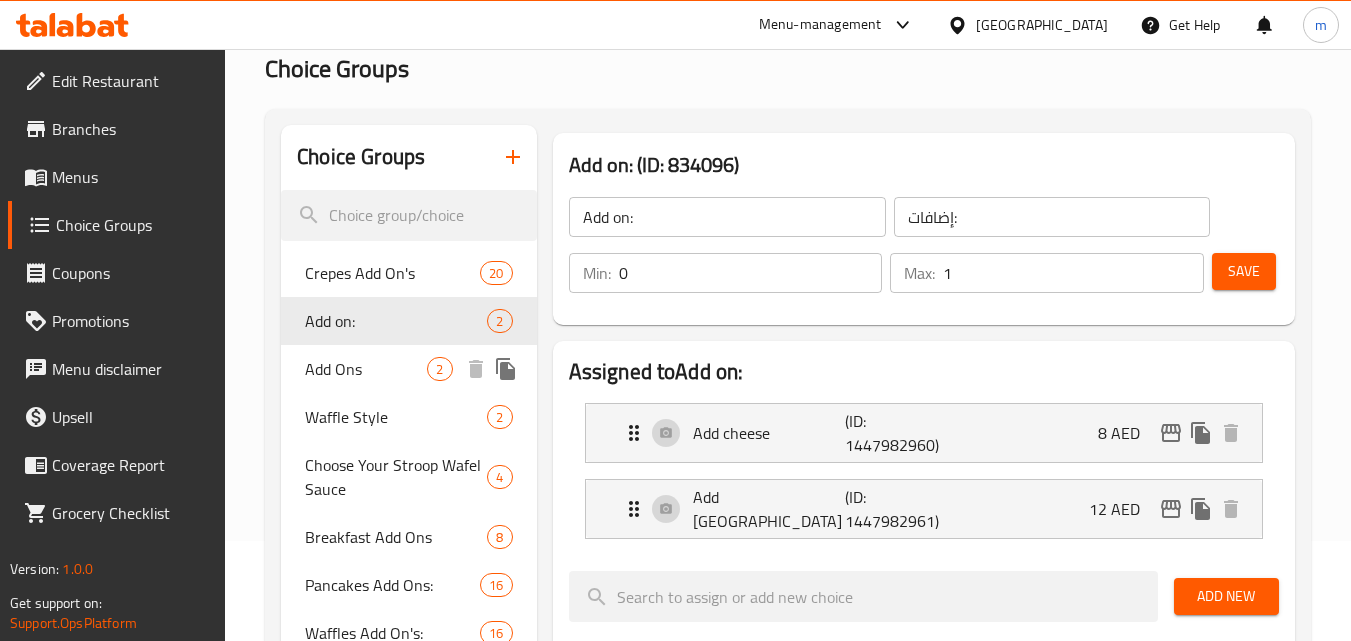 click on "Add Ons 2" at bounding box center [408, 369] 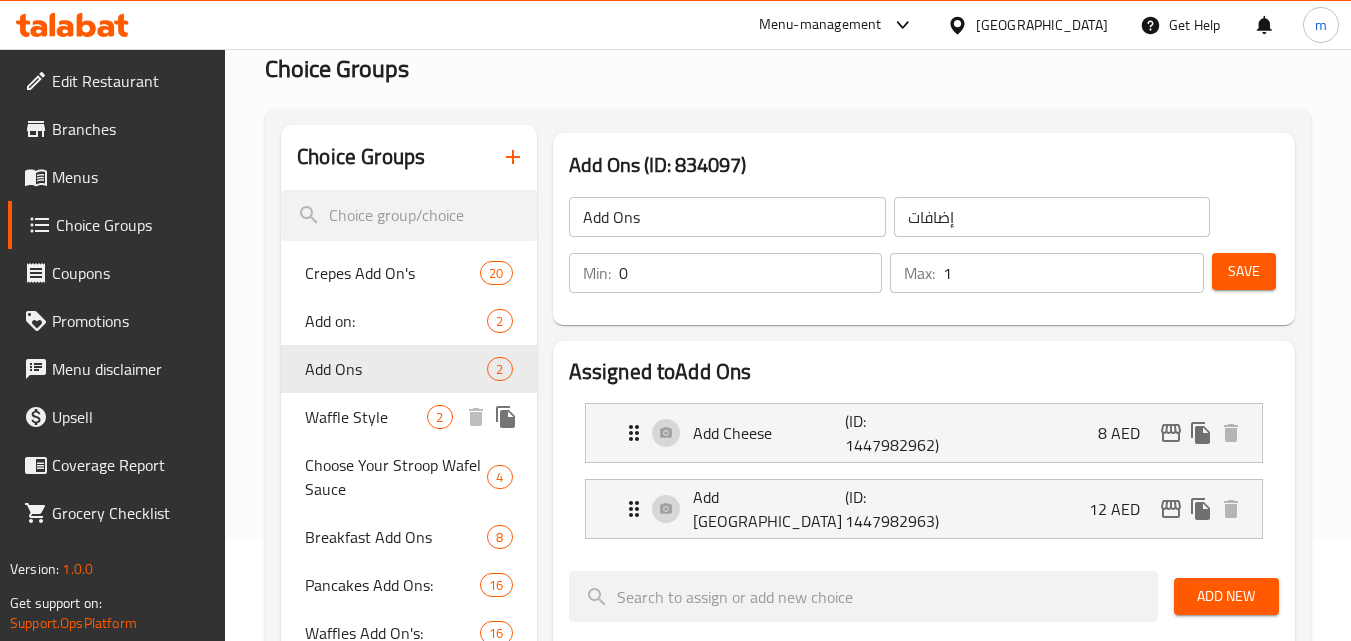 click on "Waffle Style" at bounding box center [366, 417] 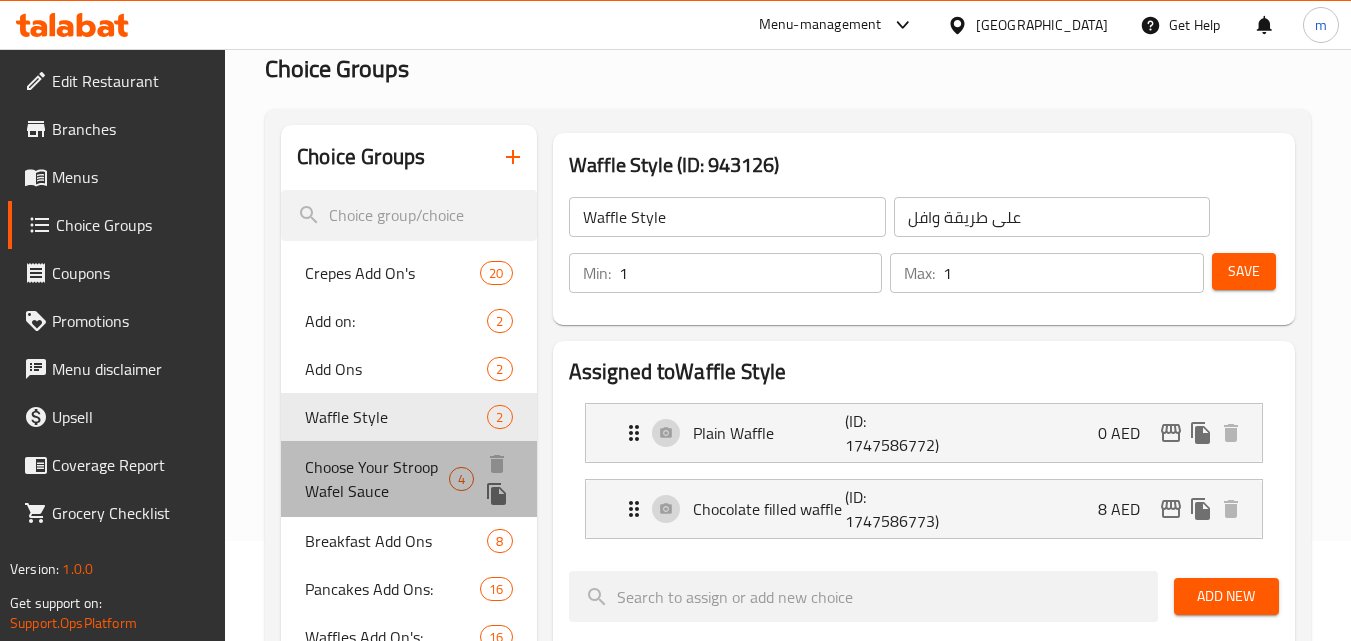 click on "Choose Your Stroop Wafel Sauce 4" at bounding box center [408, 479] 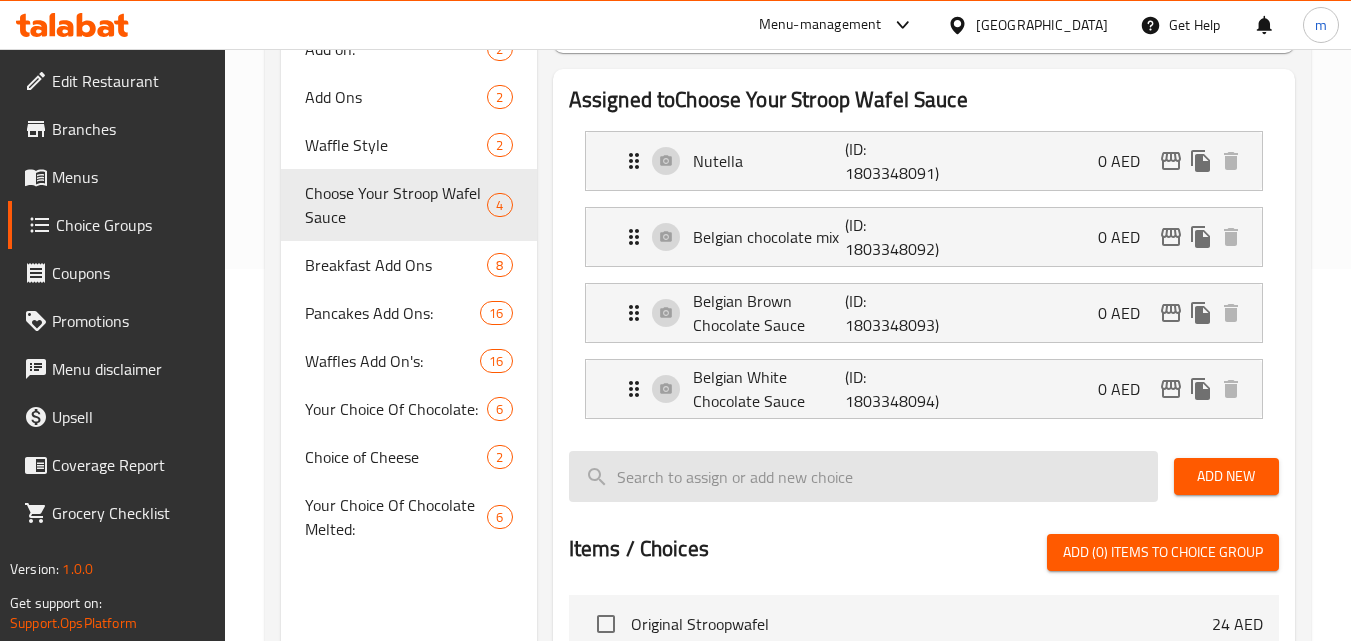 scroll, scrollTop: 400, scrollLeft: 0, axis: vertical 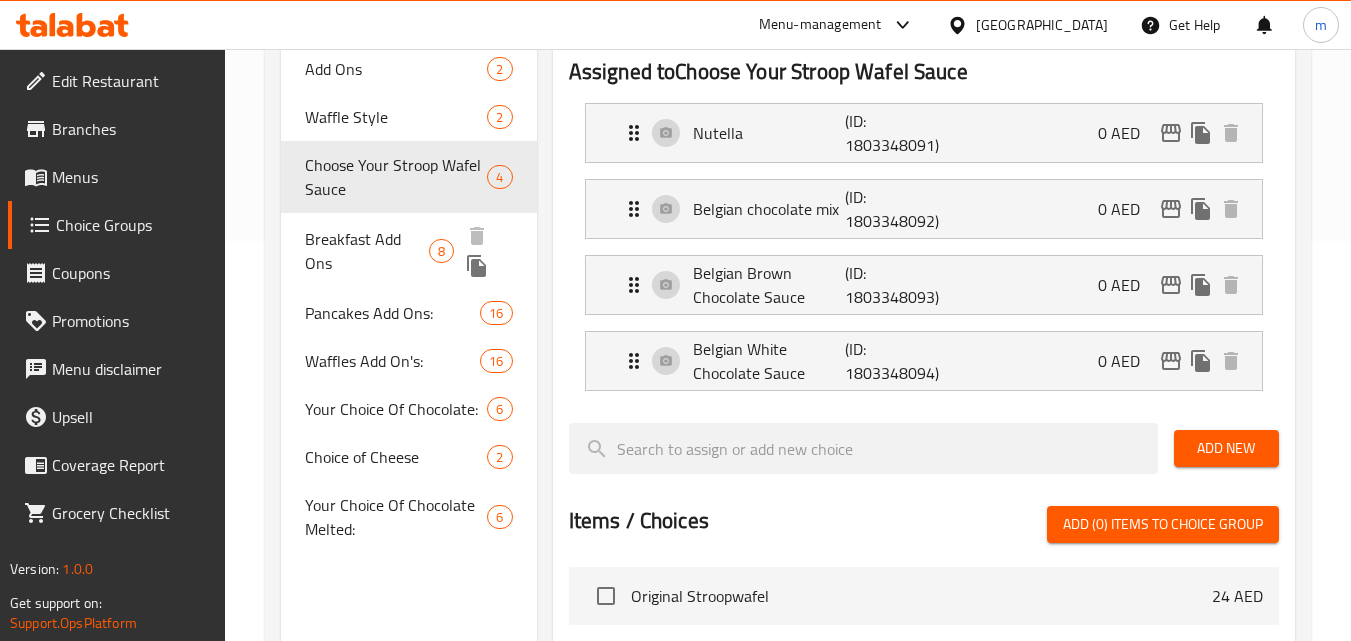 click on "Breakfast Add Ons" at bounding box center (367, 251) 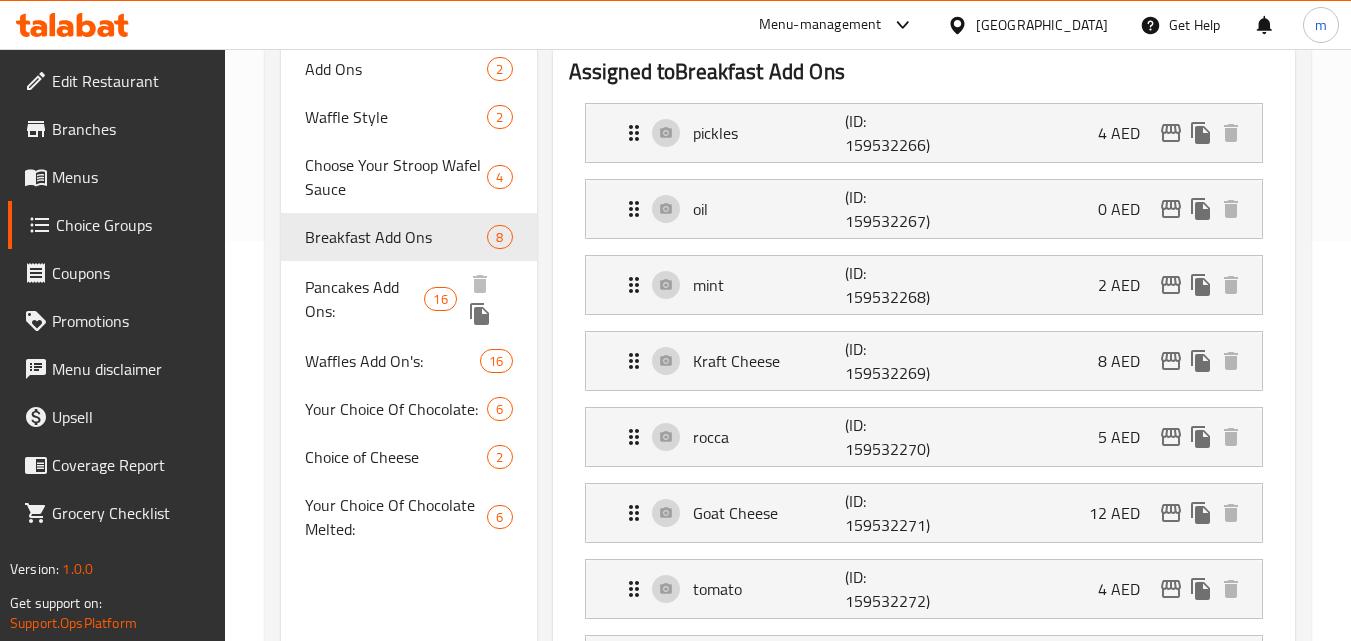 click on "Pancakes Add Ons:" at bounding box center (364, 299) 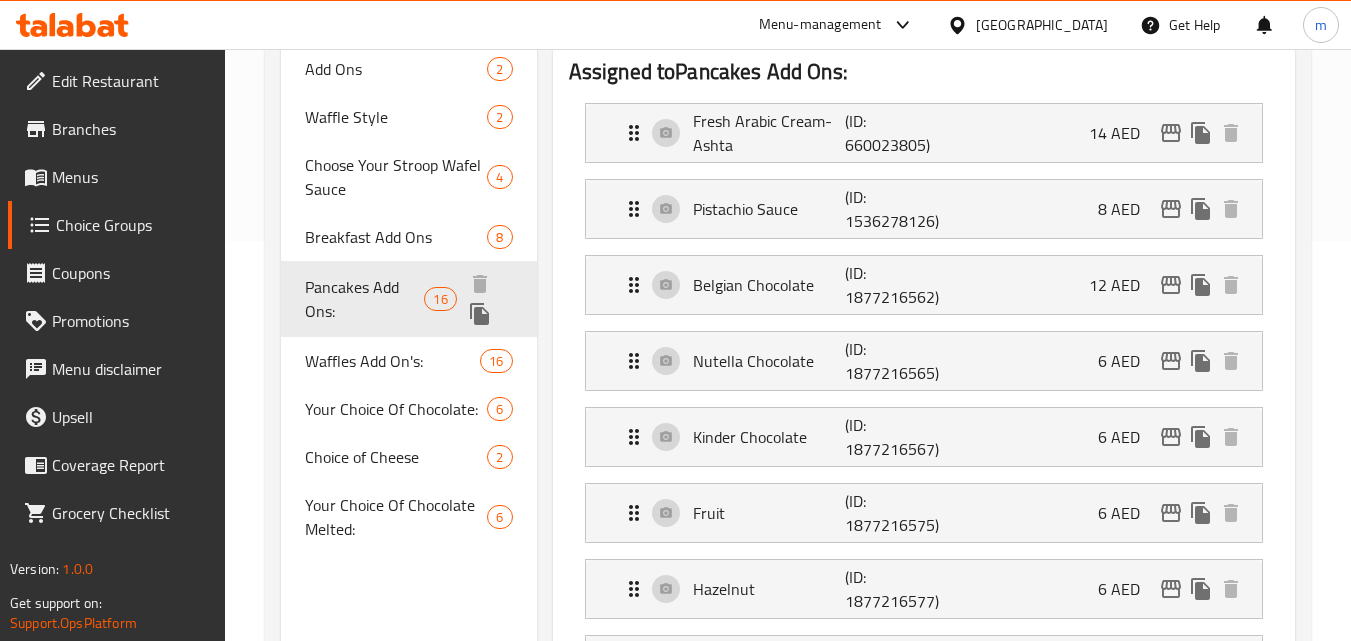 type on "Pancakes Add Ons:" 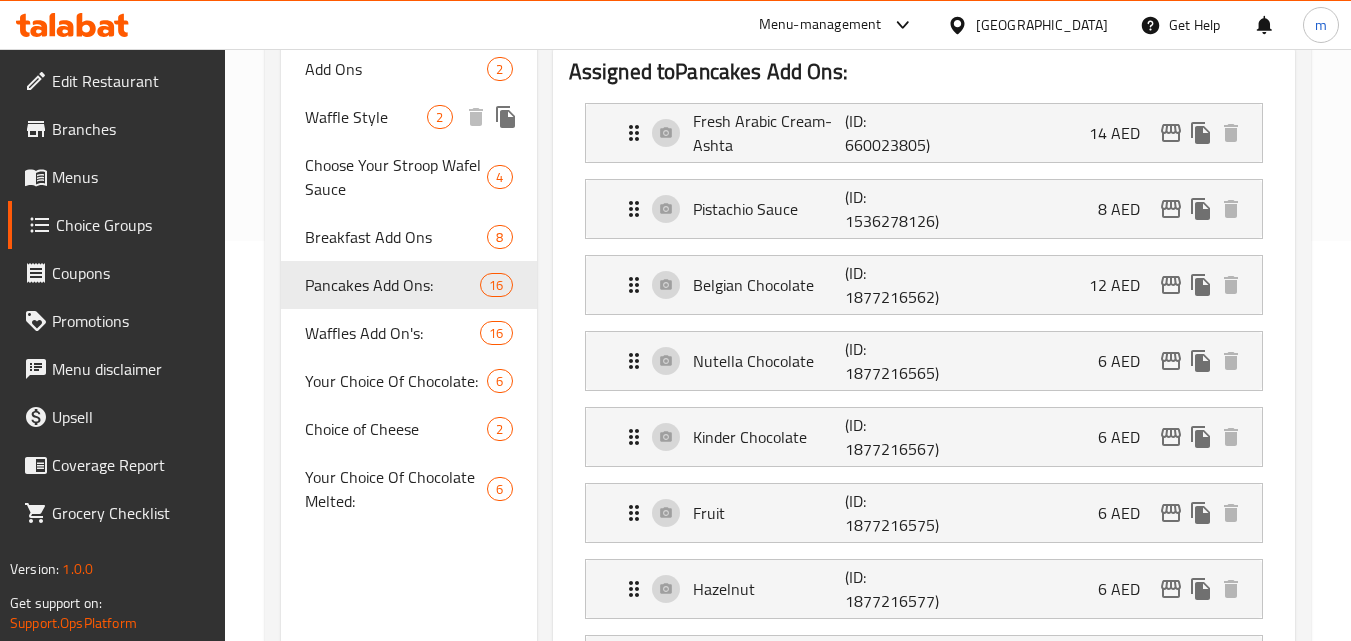 click on "Waffle Style" at bounding box center (366, 117) 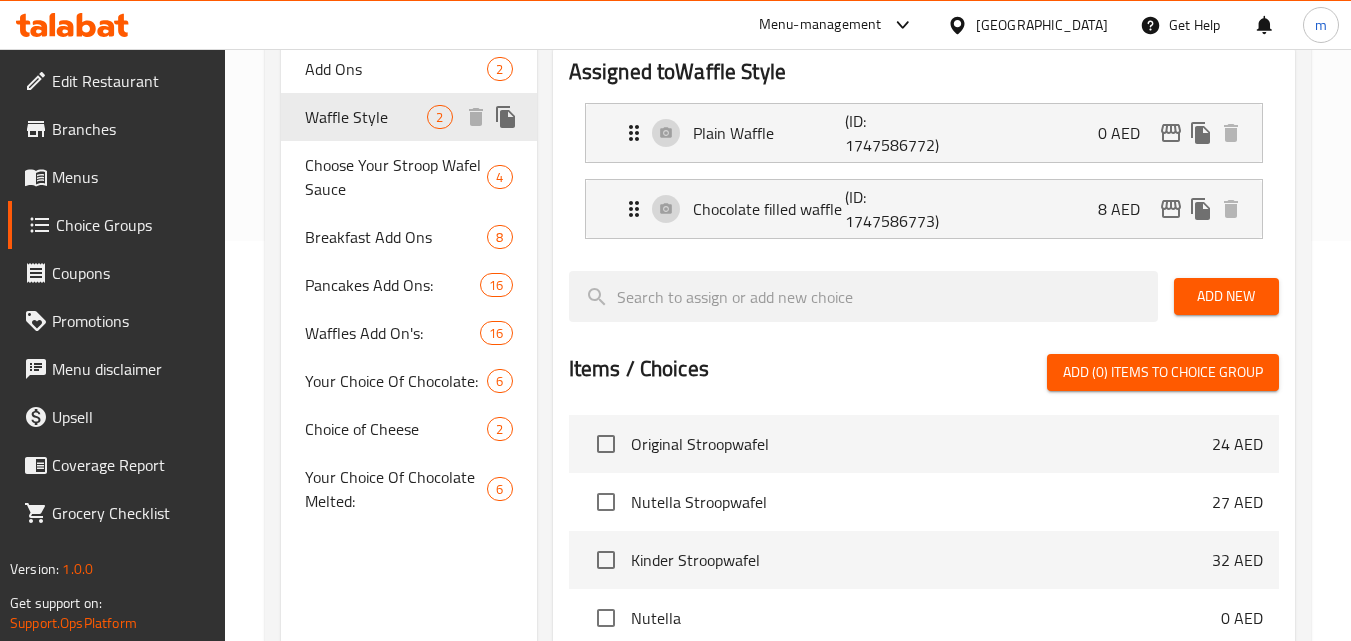 type on "Waffle Style" 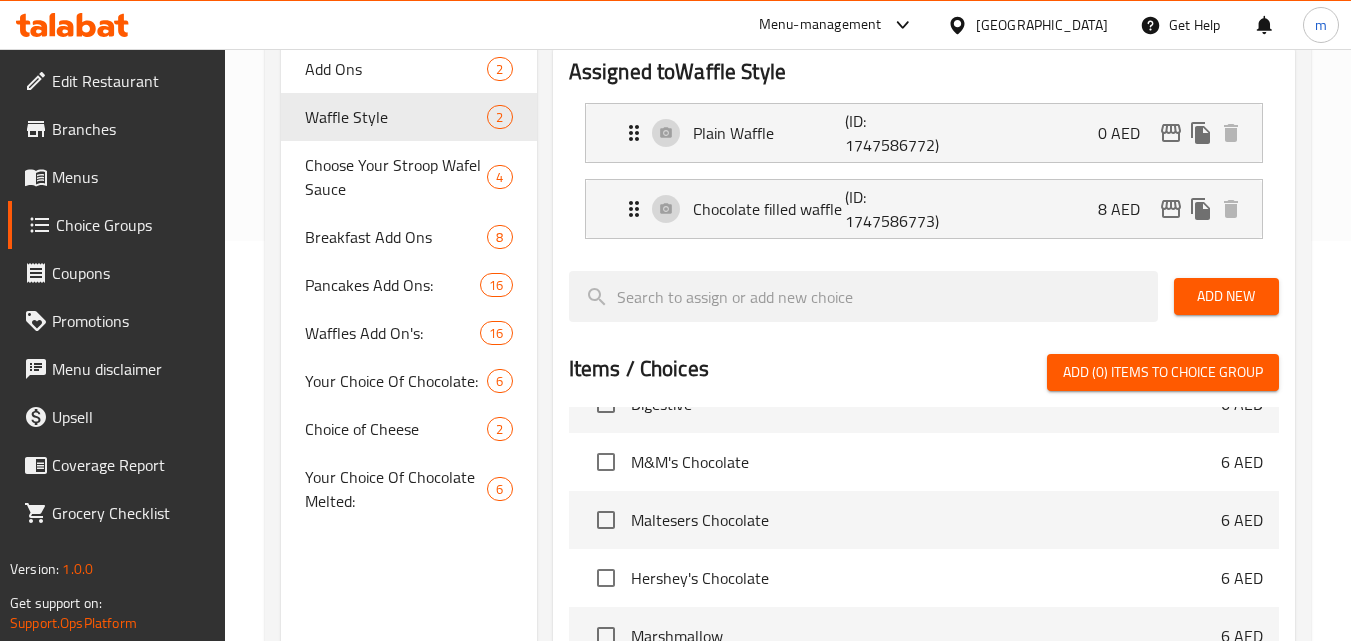 scroll, scrollTop: 1100, scrollLeft: 0, axis: vertical 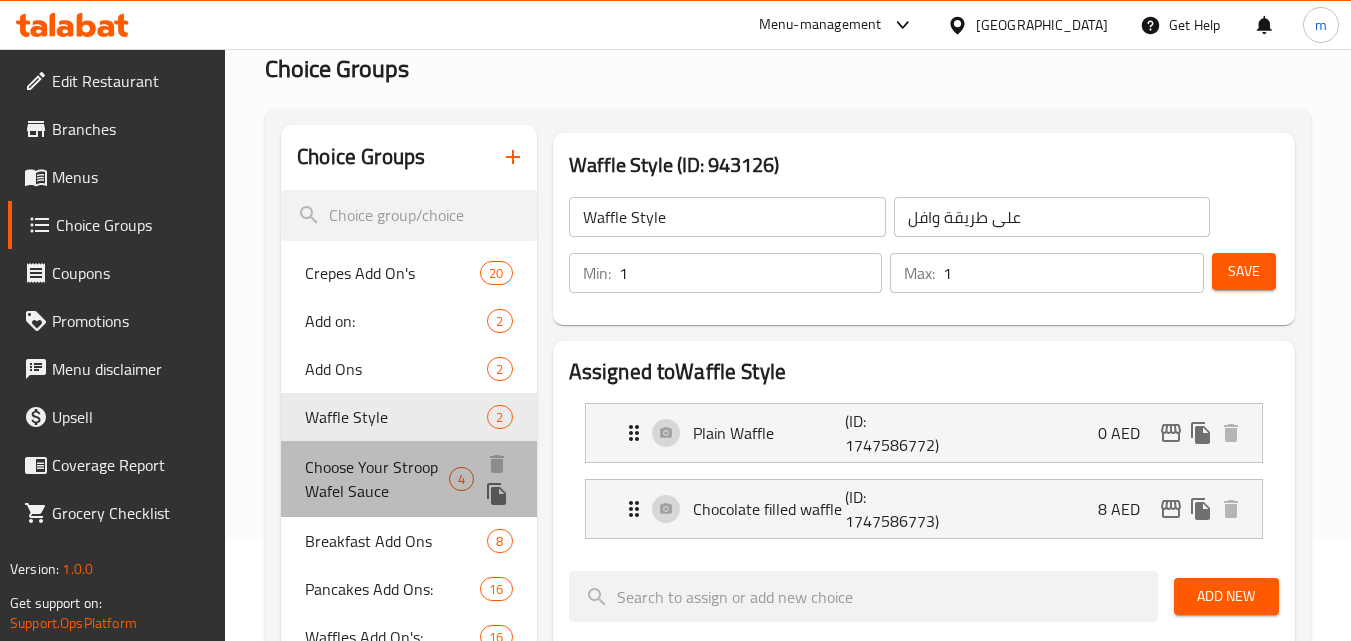 click on "Choose Your Stroop Wafel Sauce" at bounding box center (376, 479) 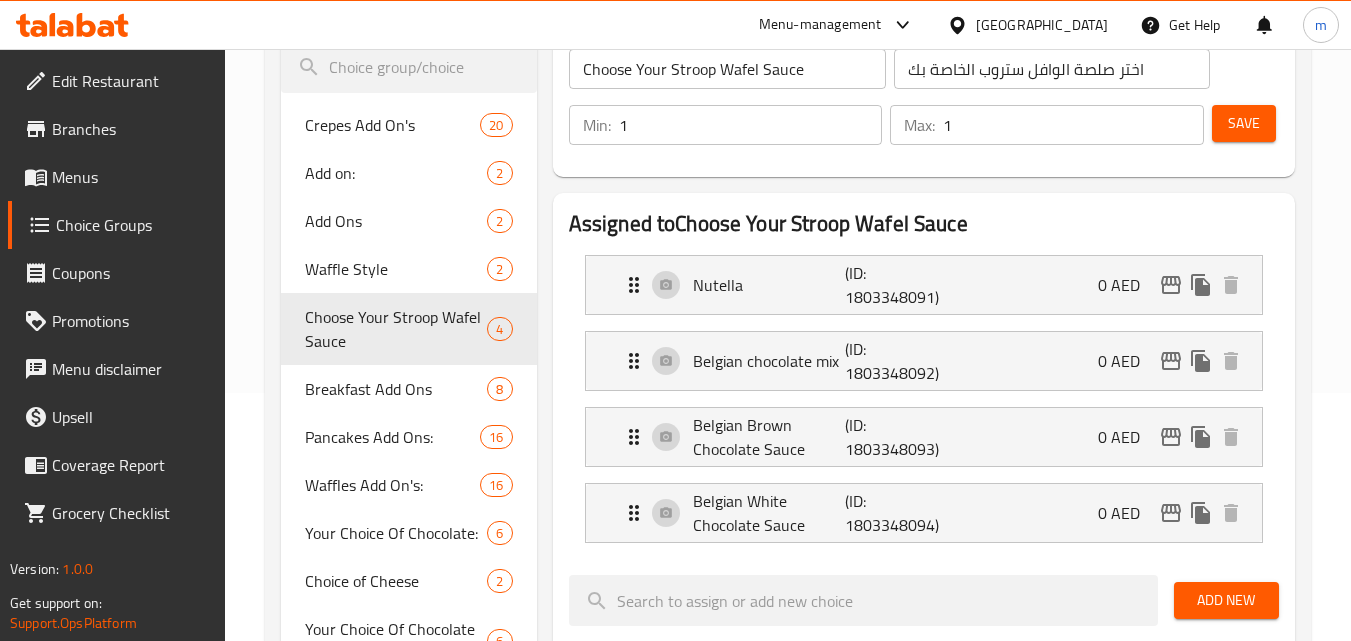 scroll, scrollTop: 300, scrollLeft: 0, axis: vertical 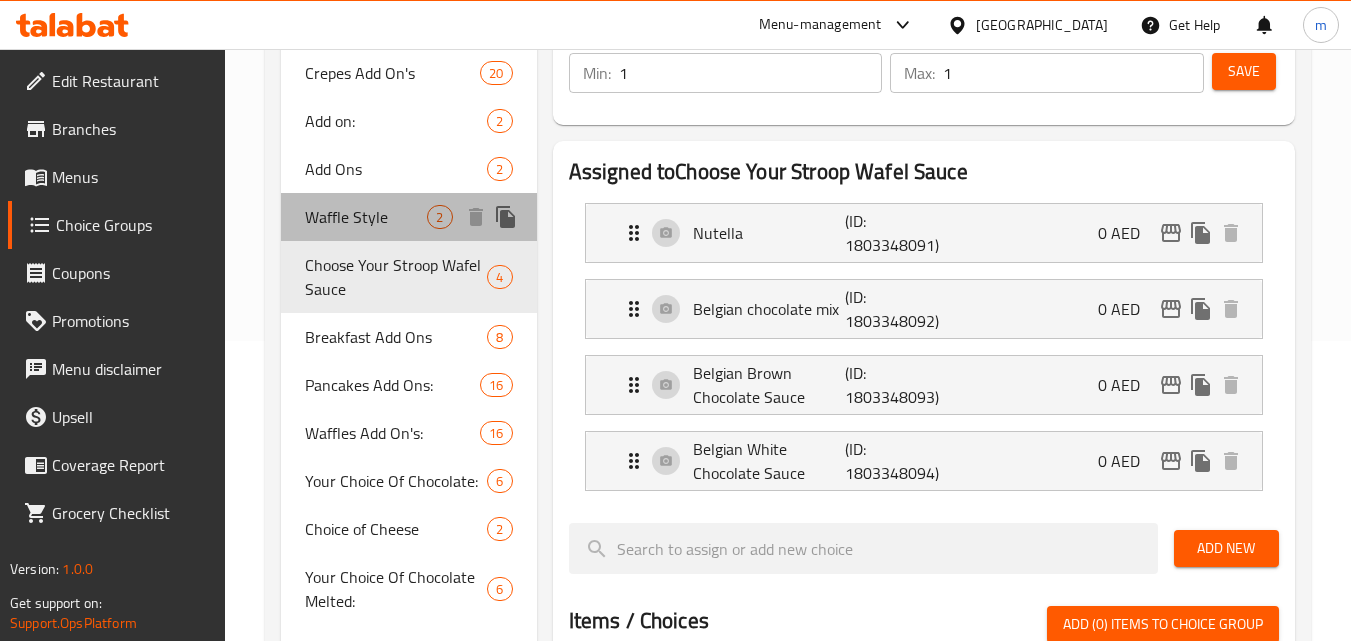 click on "Waffle Style" at bounding box center [366, 217] 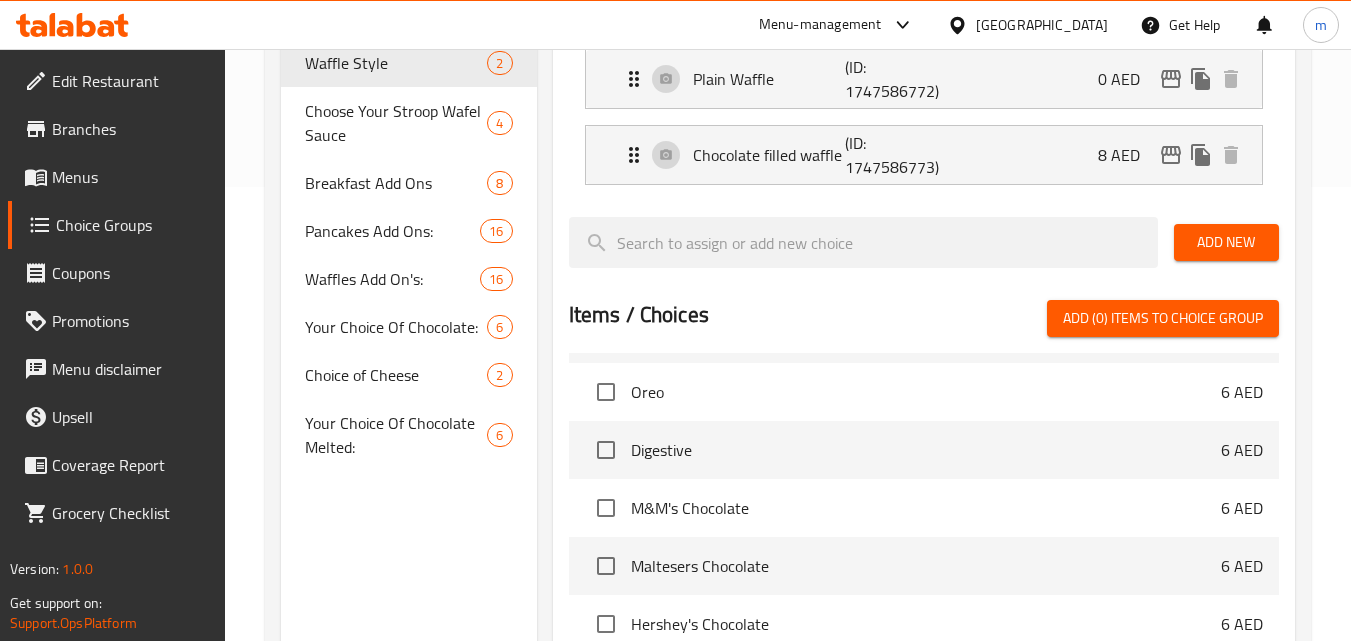 scroll, scrollTop: 500, scrollLeft: 0, axis: vertical 